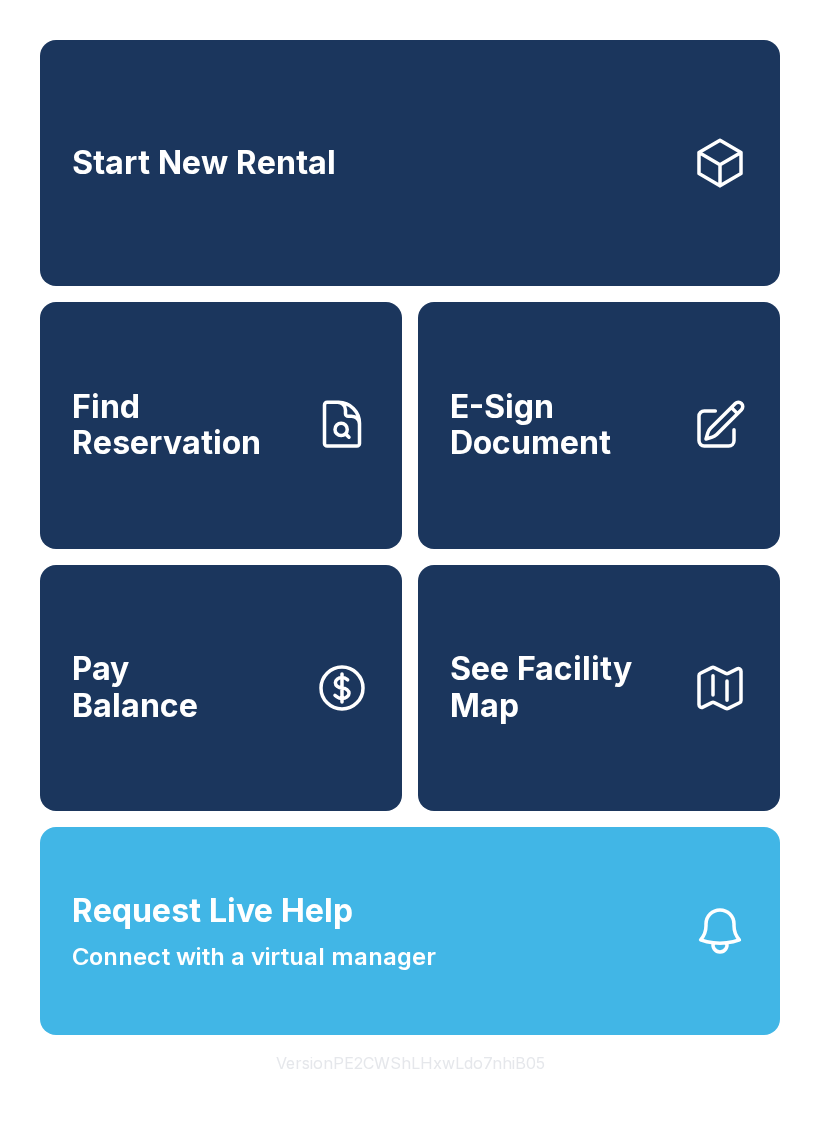 scroll, scrollTop: 0, scrollLeft: 0, axis: both 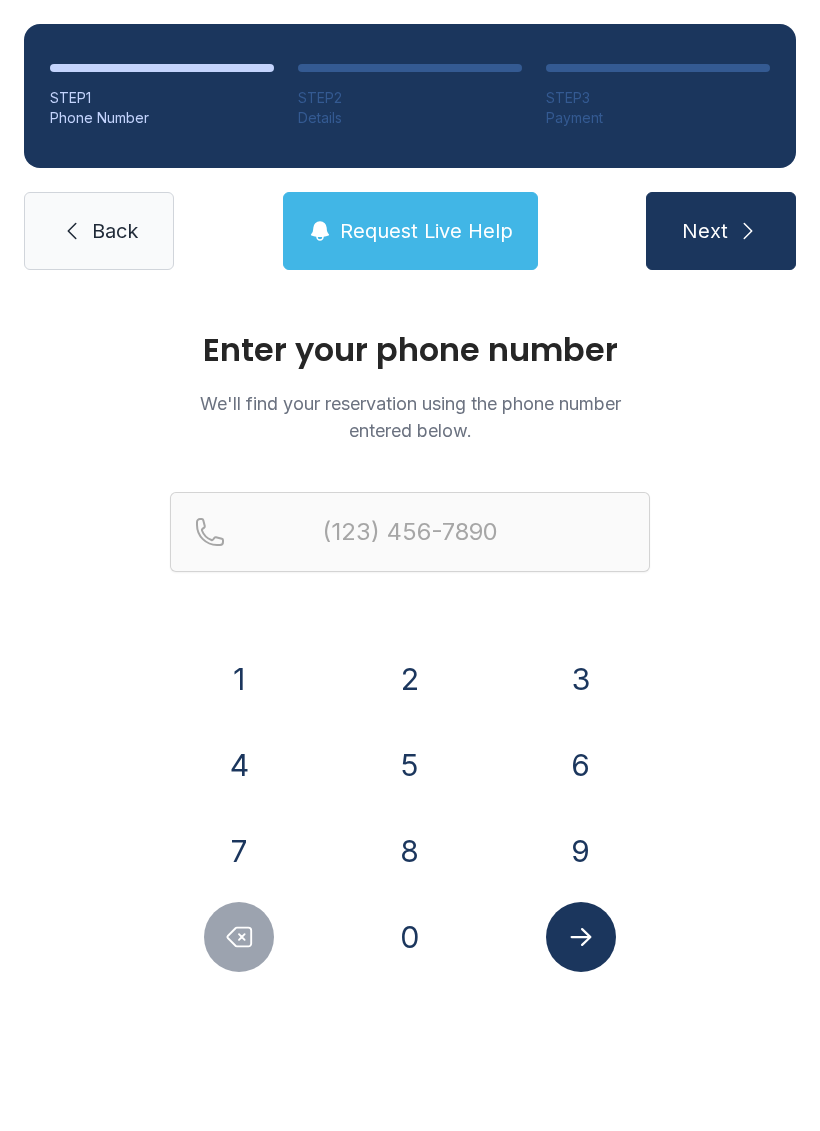 click on "3" at bounding box center (581, 679) 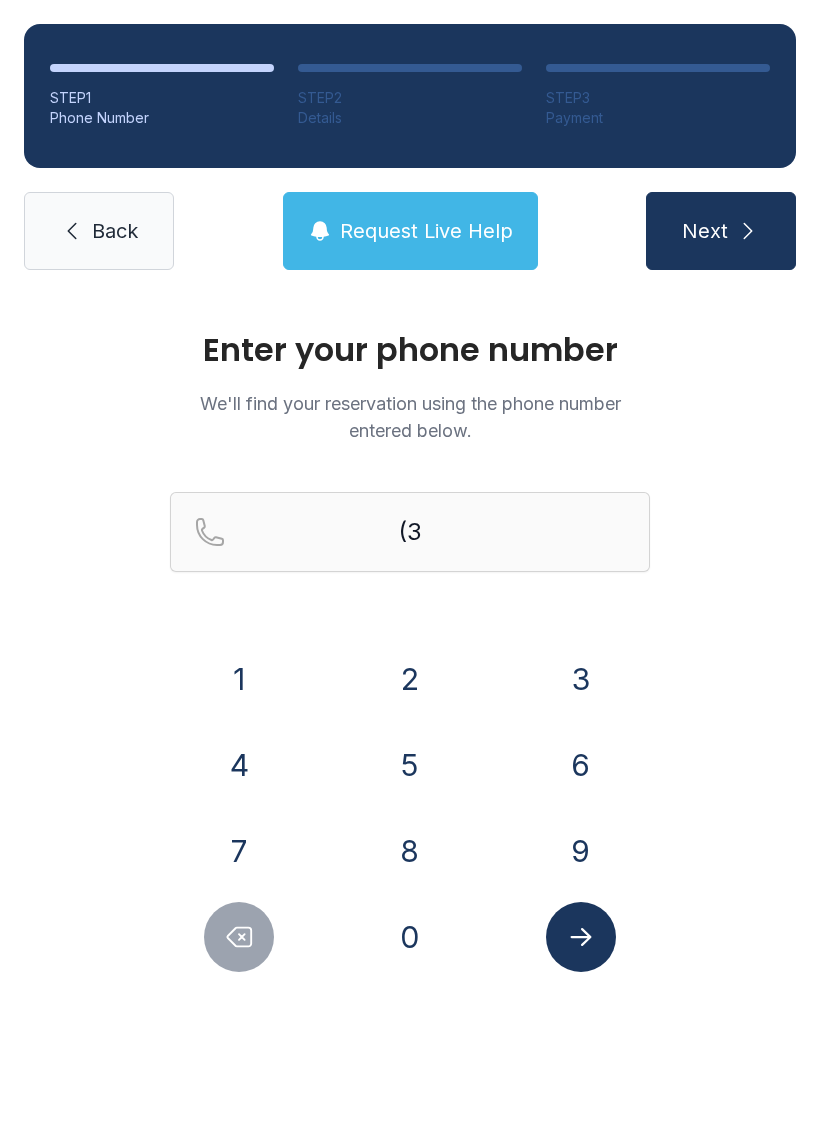 click on "0" at bounding box center (410, 937) 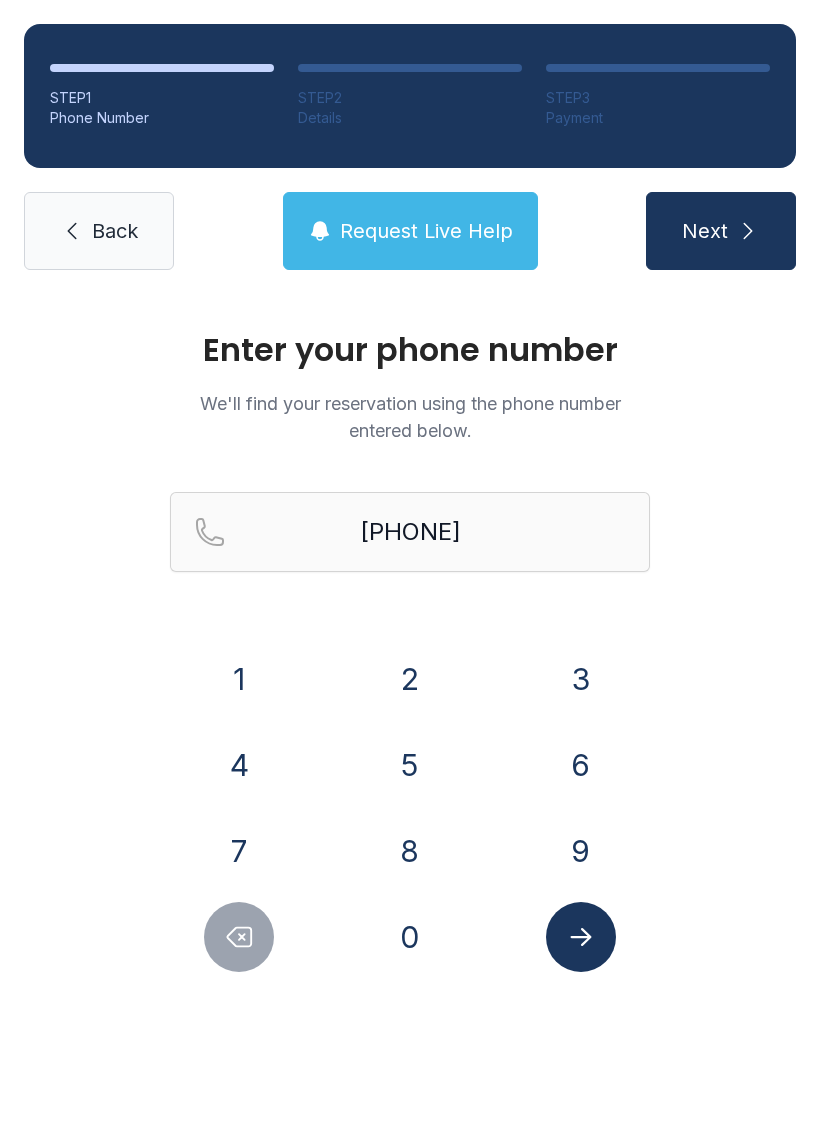 click on "5" at bounding box center [410, 765] 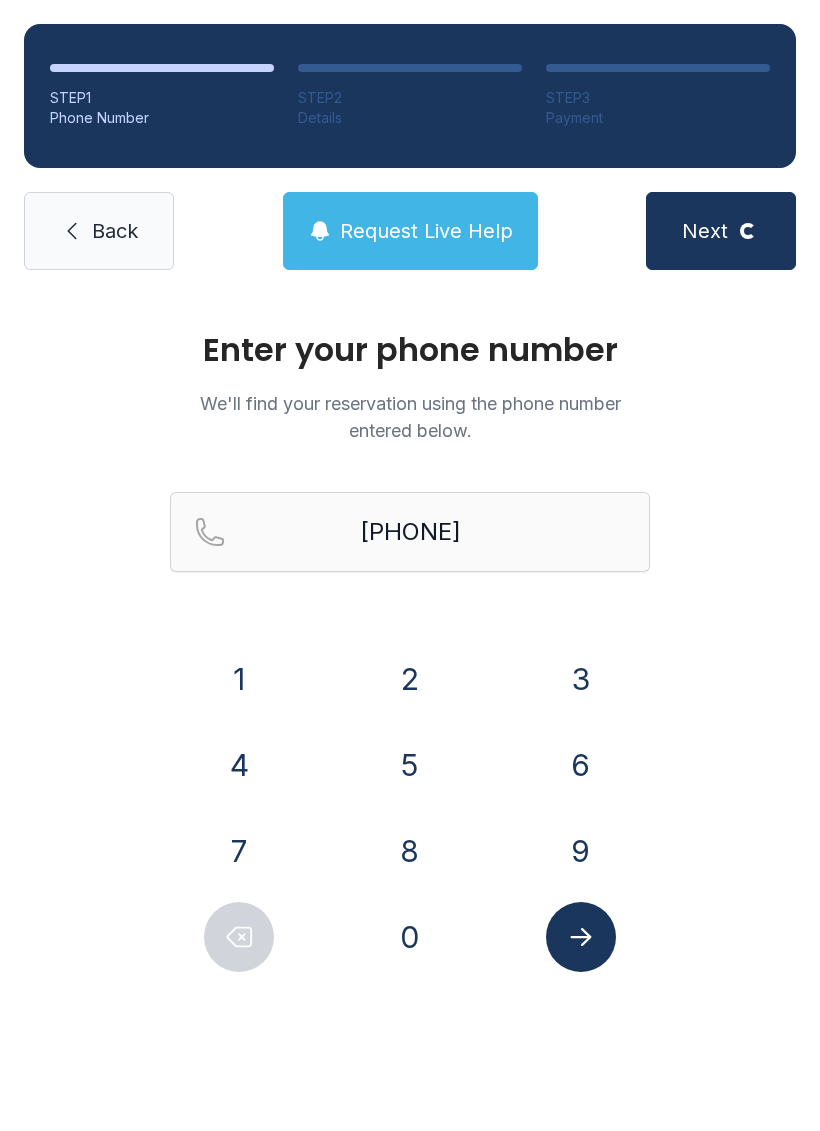 select on "**" 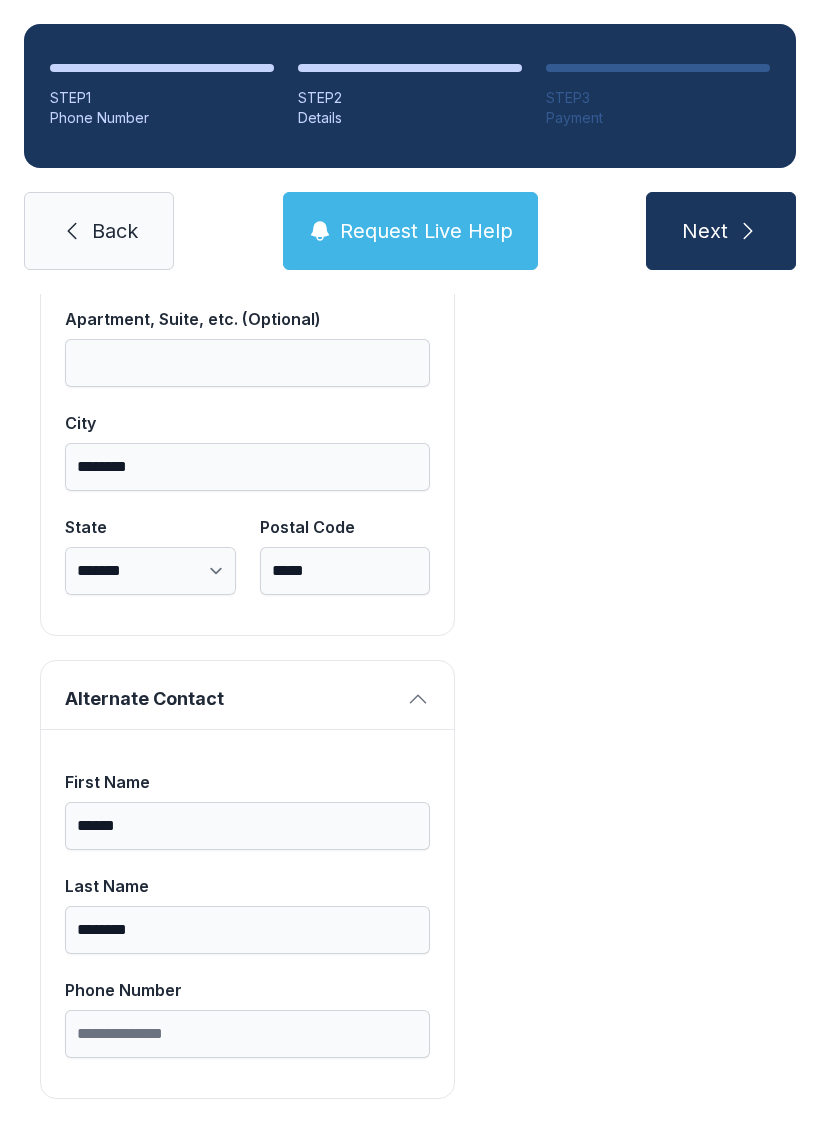 scroll, scrollTop: 1269, scrollLeft: 0, axis: vertical 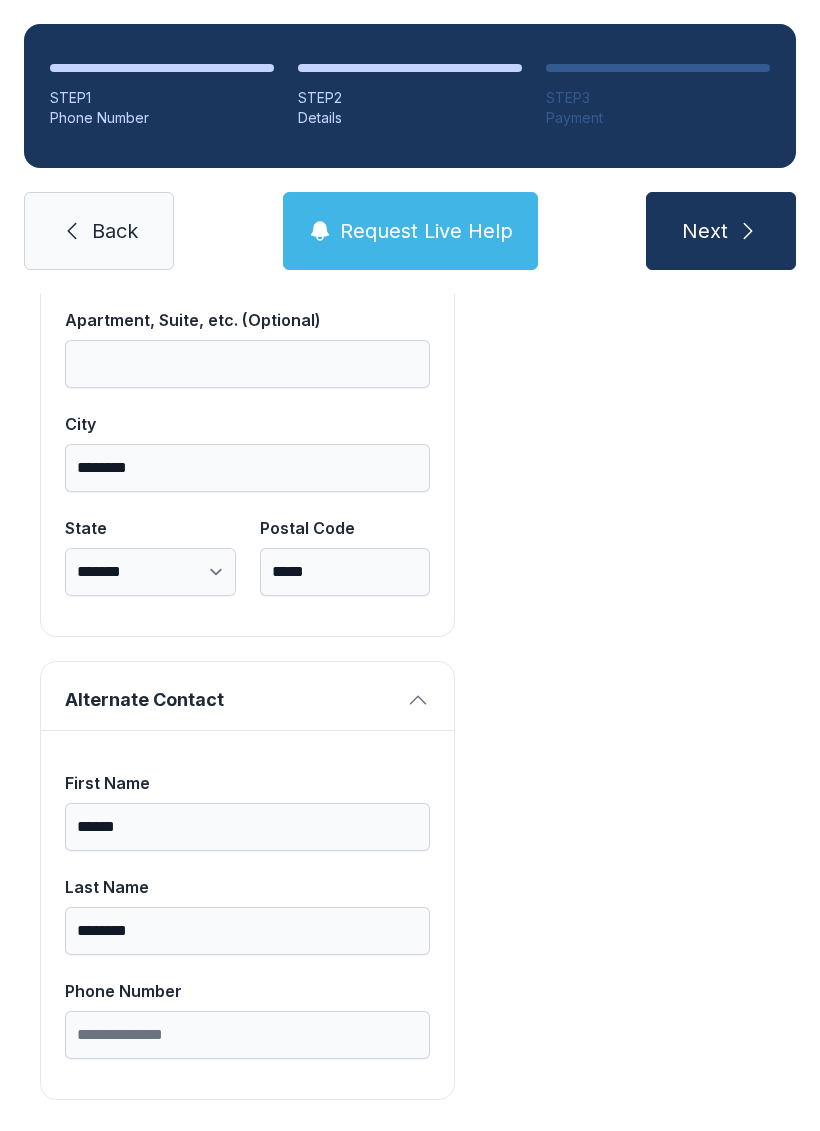 click on "Back" at bounding box center [115, 231] 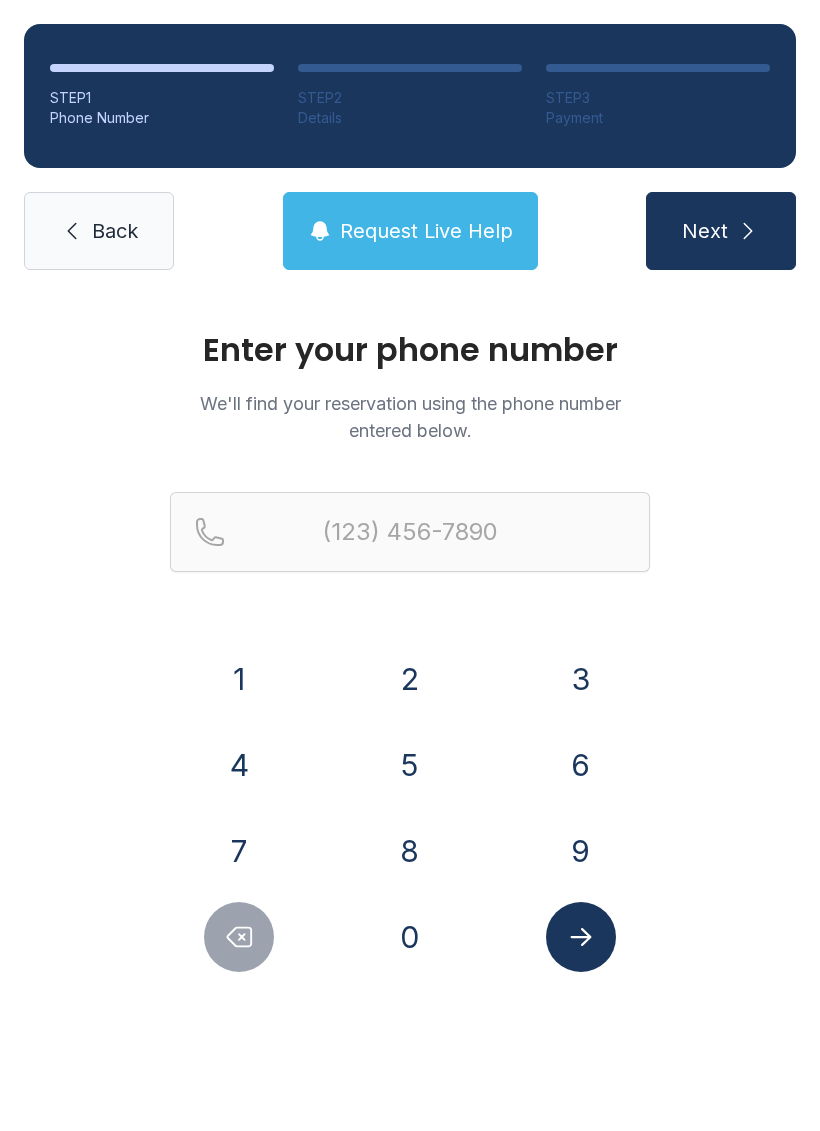 scroll, scrollTop: 0, scrollLeft: 0, axis: both 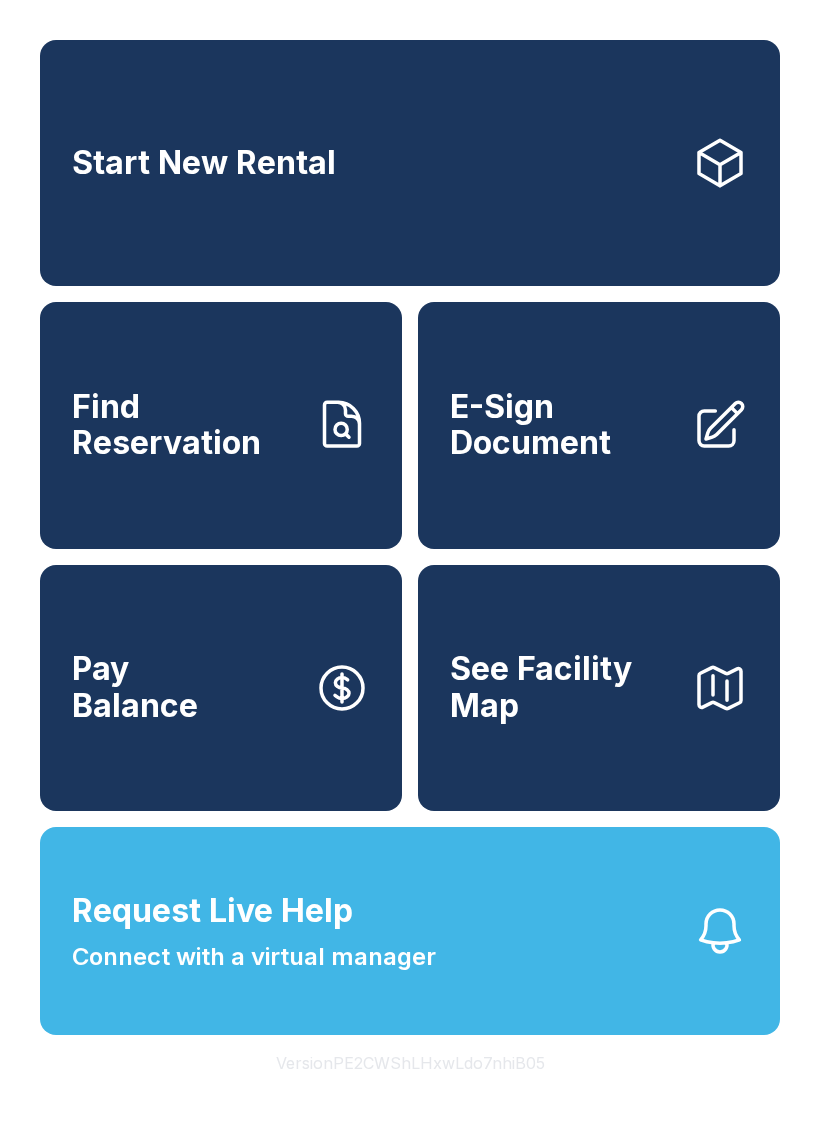 click on "Find Reservation" at bounding box center [185, 425] 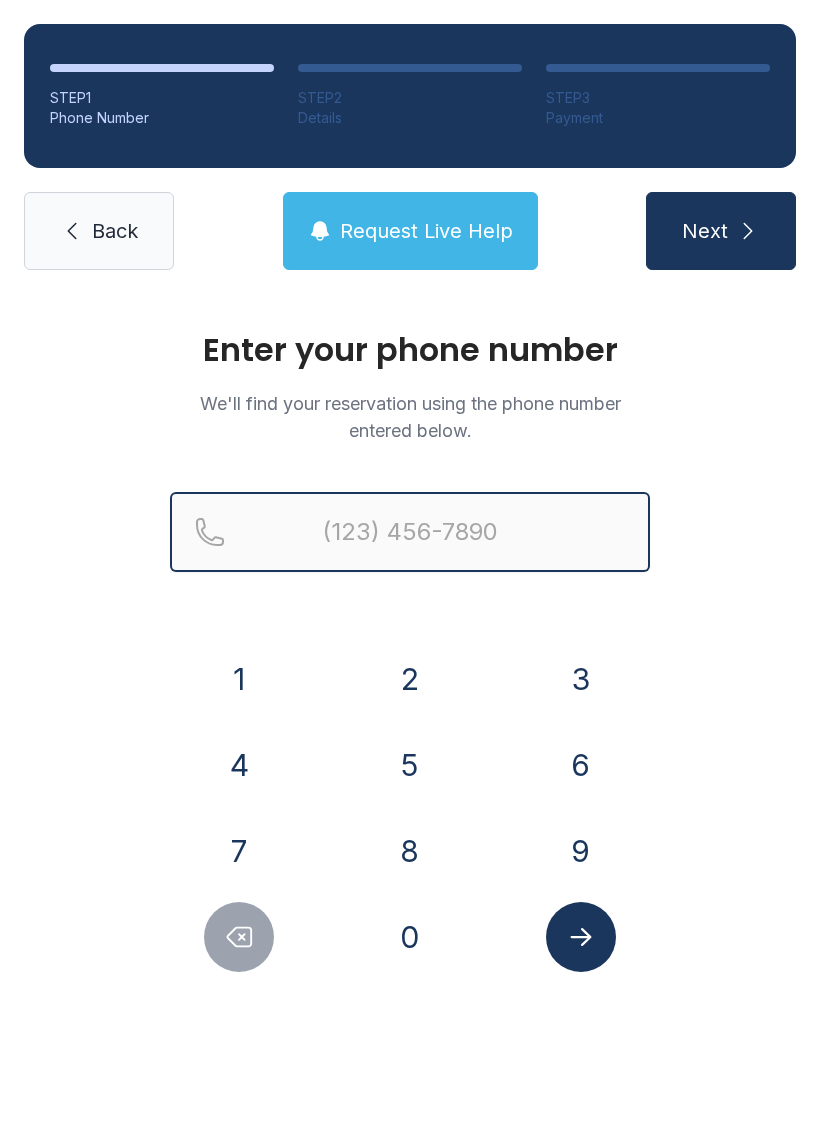 click at bounding box center [410, 532] 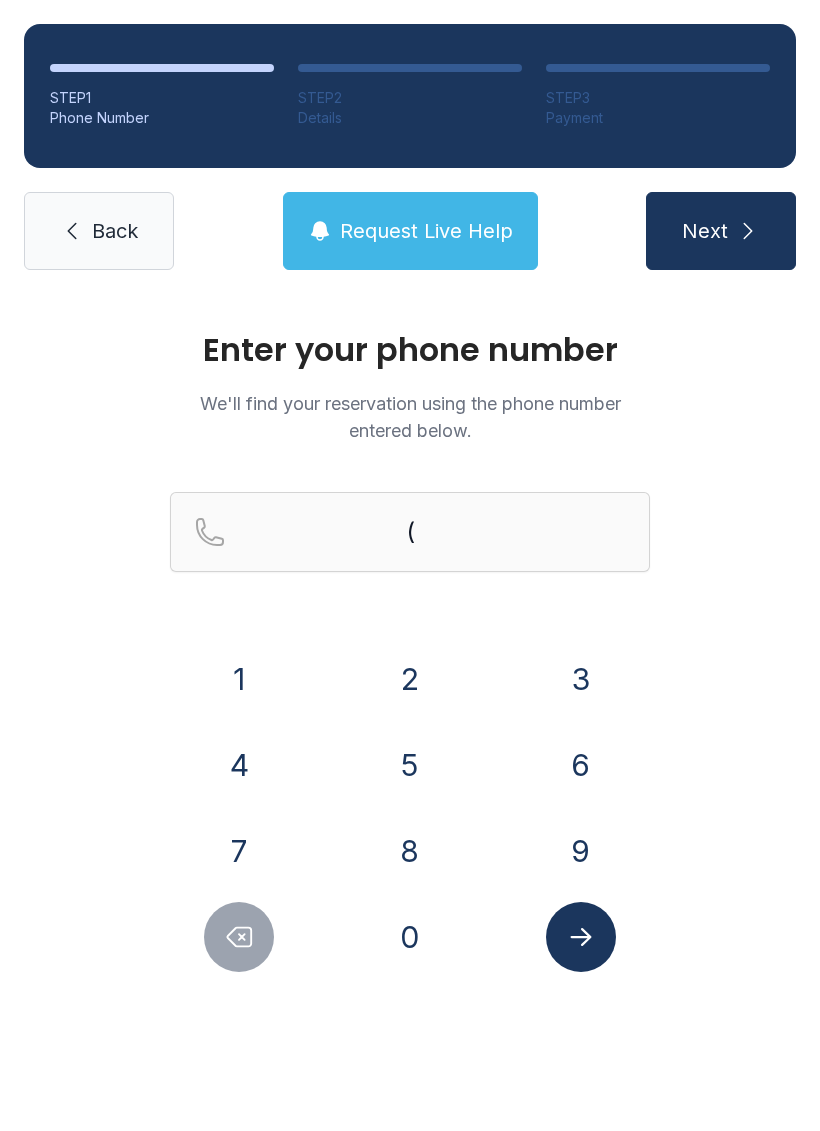 click on "3" at bounding box center [581, 679] 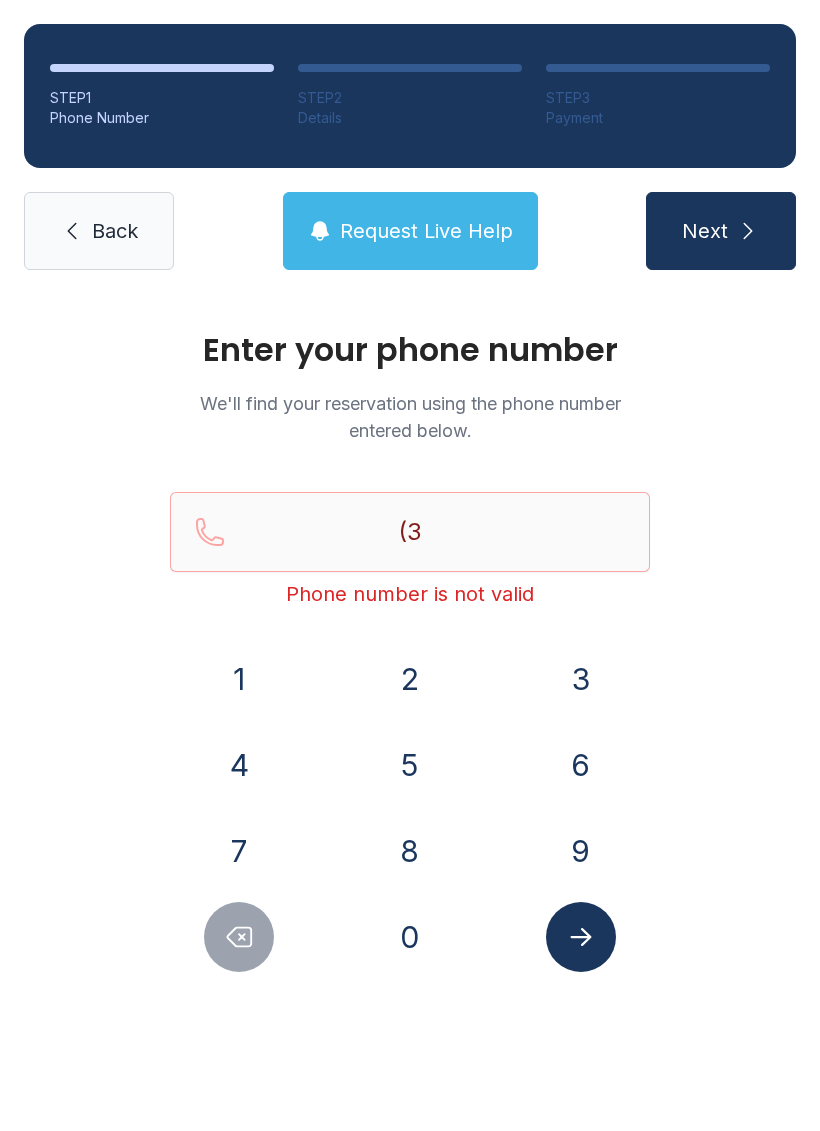 click on "0" at bounding box center [410, 937] 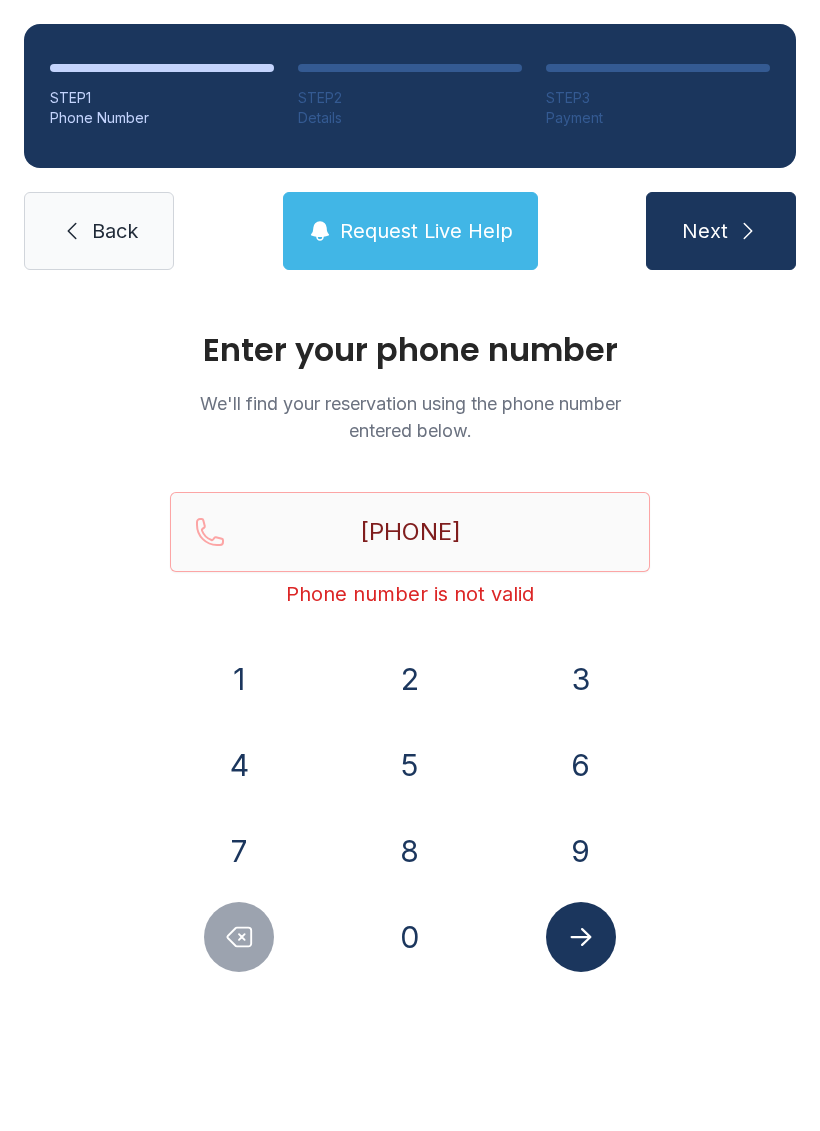 click on "5" at bounding box center [410, 765] 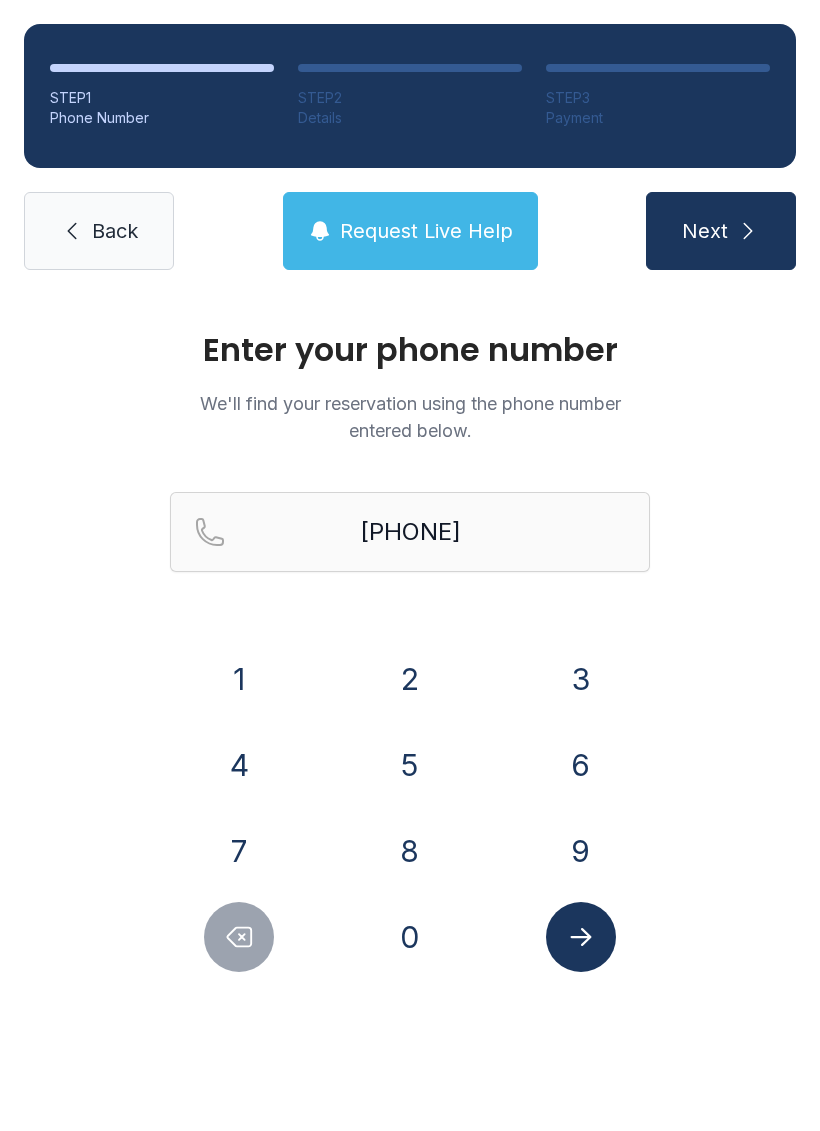 click 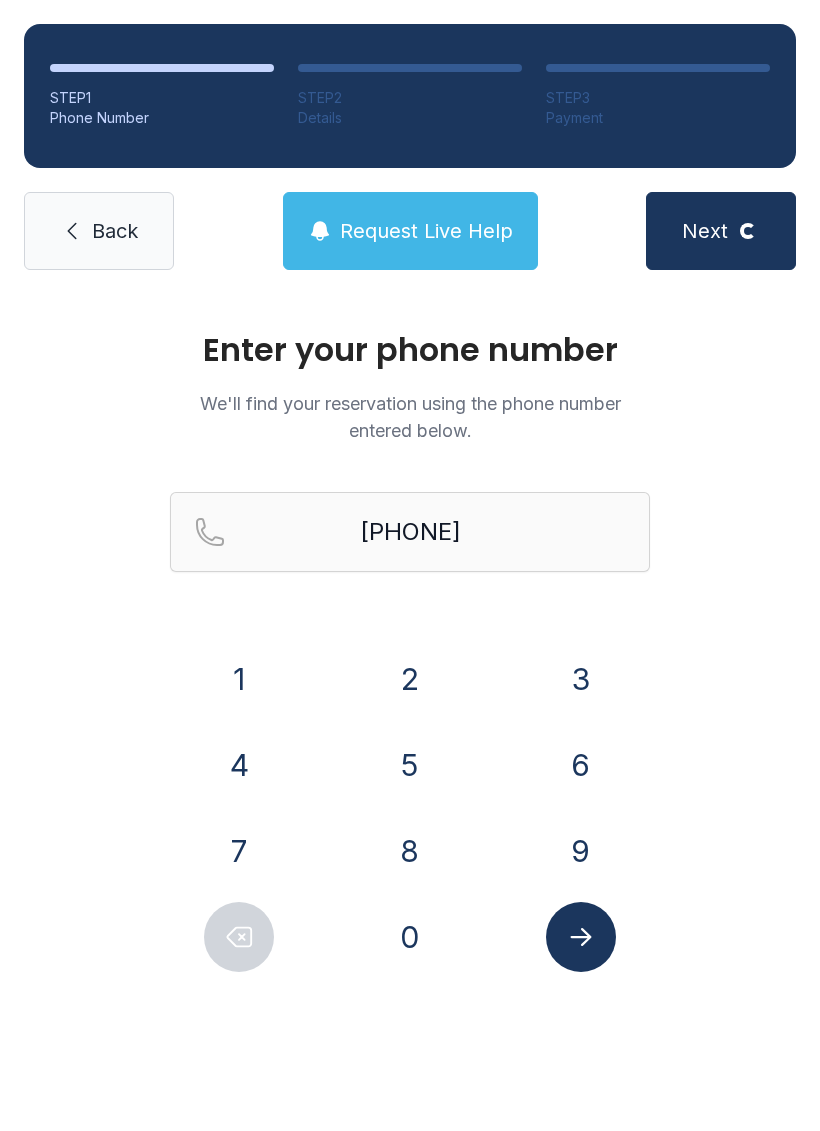 select on "**" 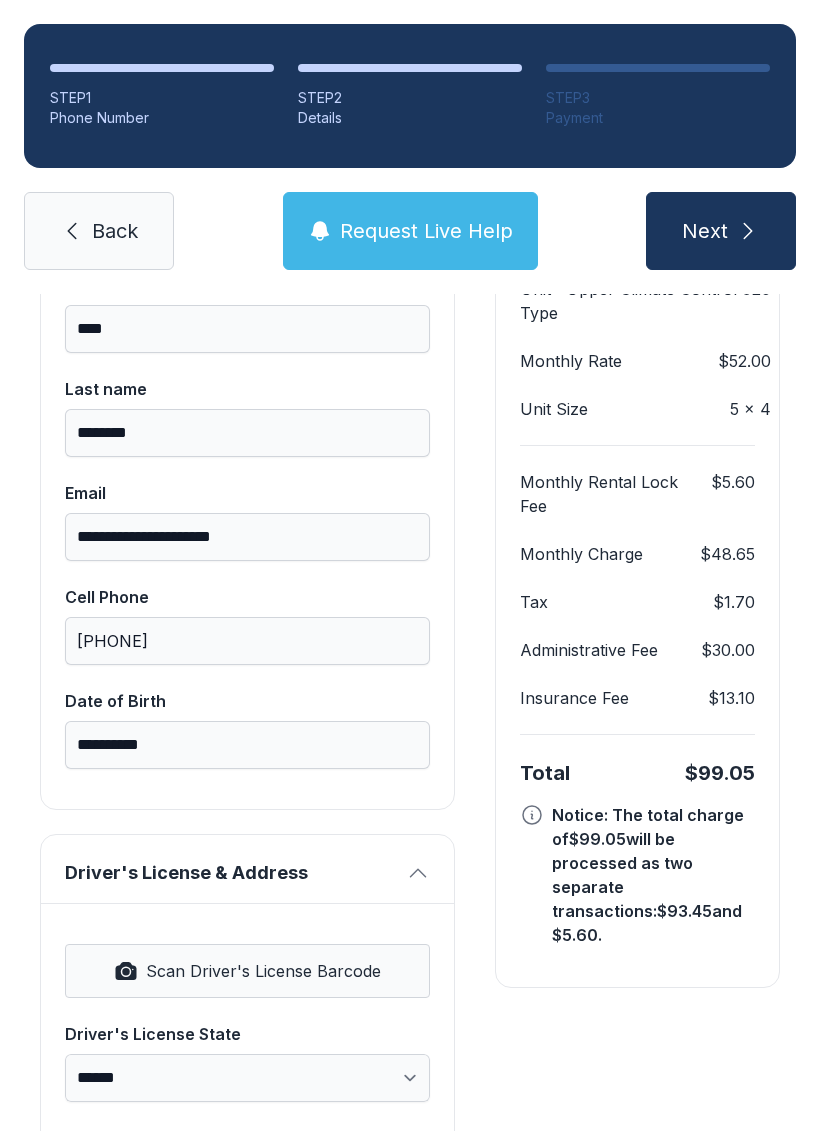 scroll, scrollTop: 280, scrollLeft: 0, axis: vertical 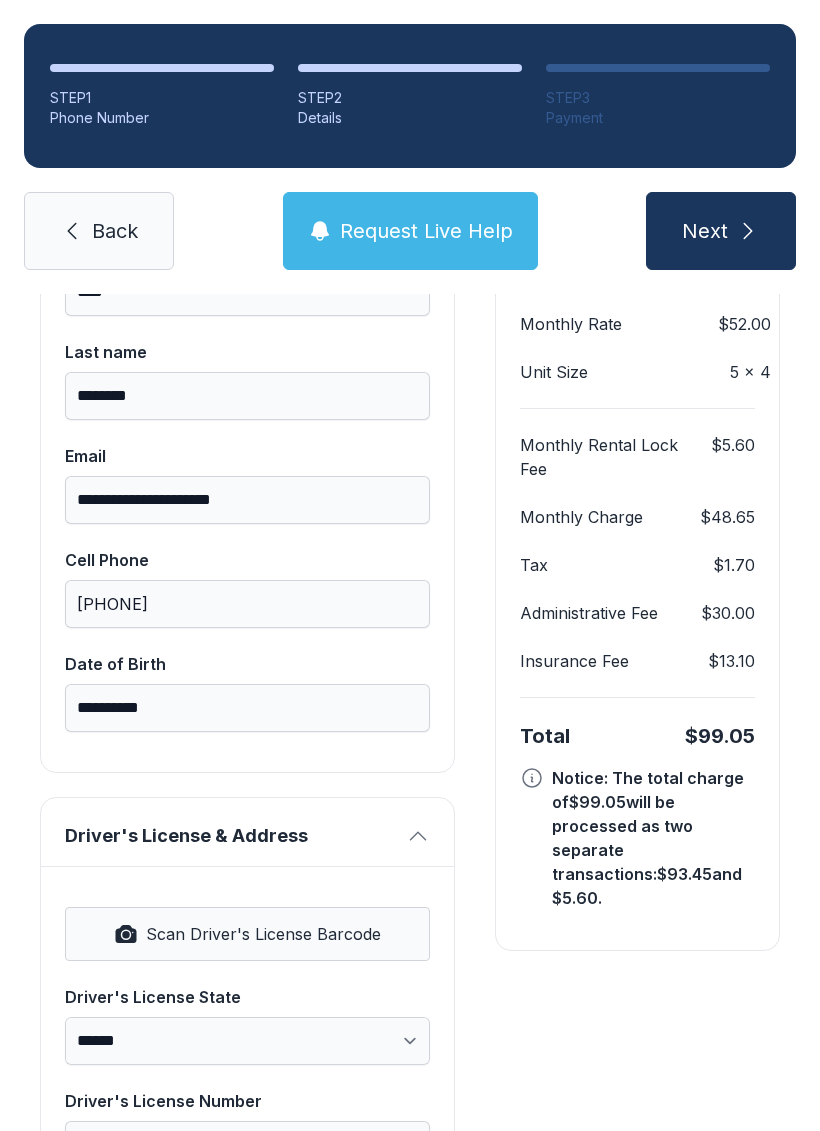 click 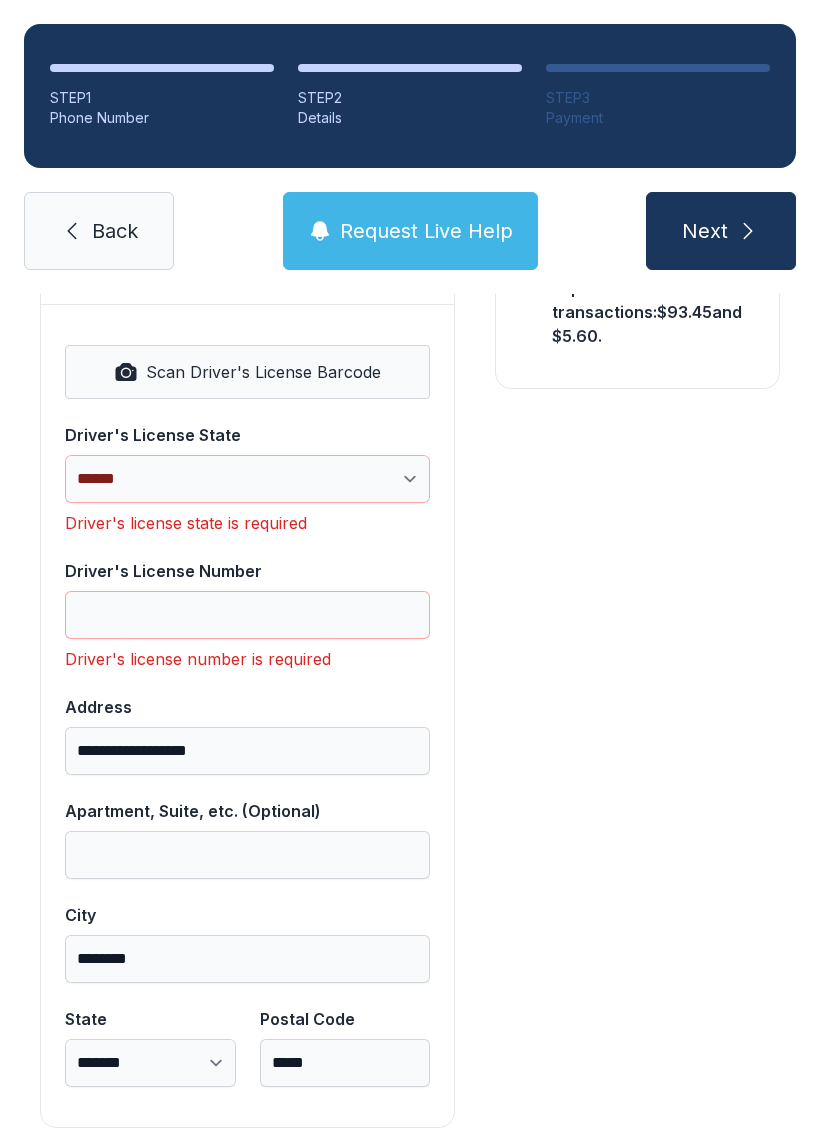 scroll, scrollTop: 839, scrollLeft: 0, axis: vertical 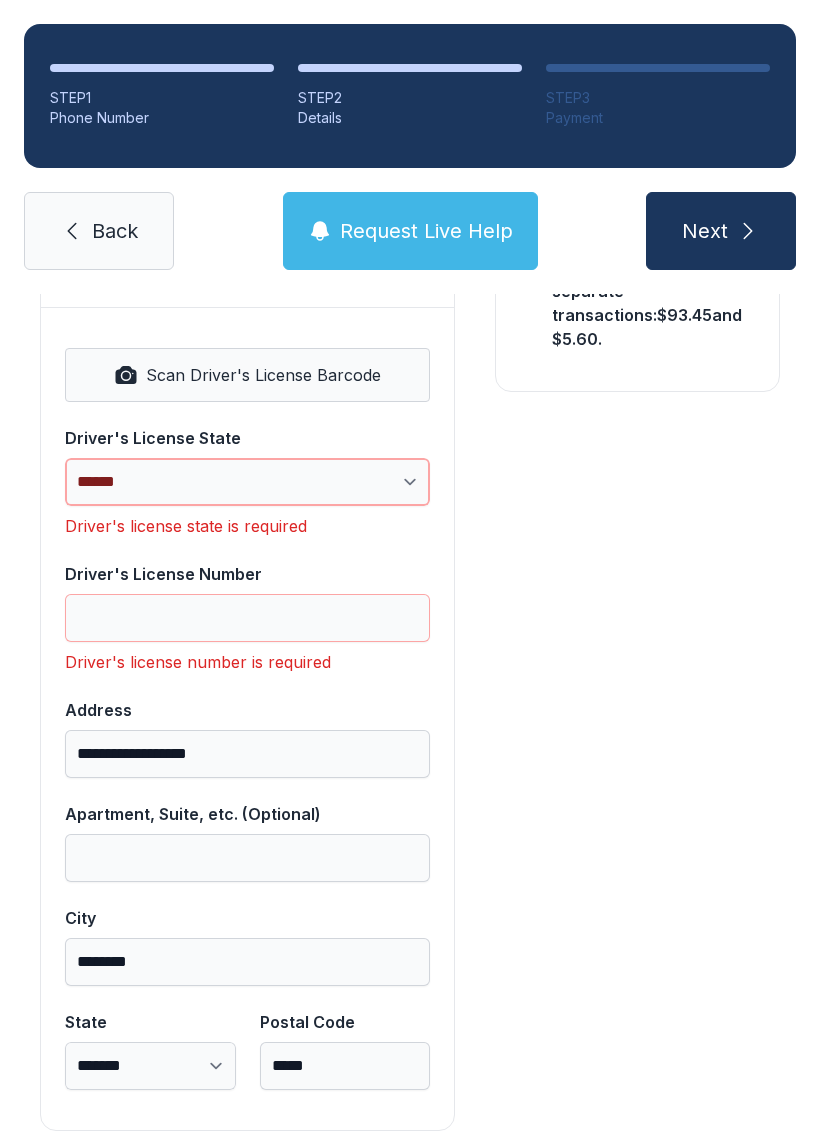 click on "**********" at bounding box center [247, 482] 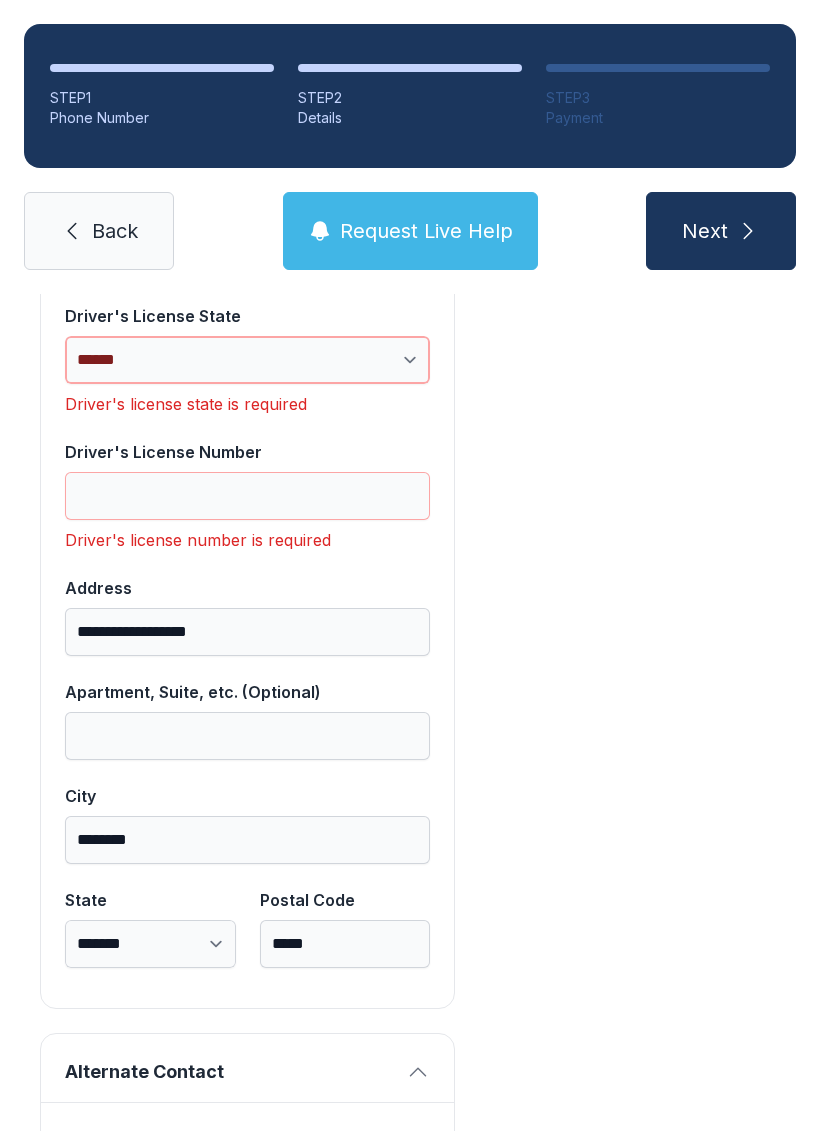scroll, scrollTop: 947, scrollLeft: 0, axis: vertical 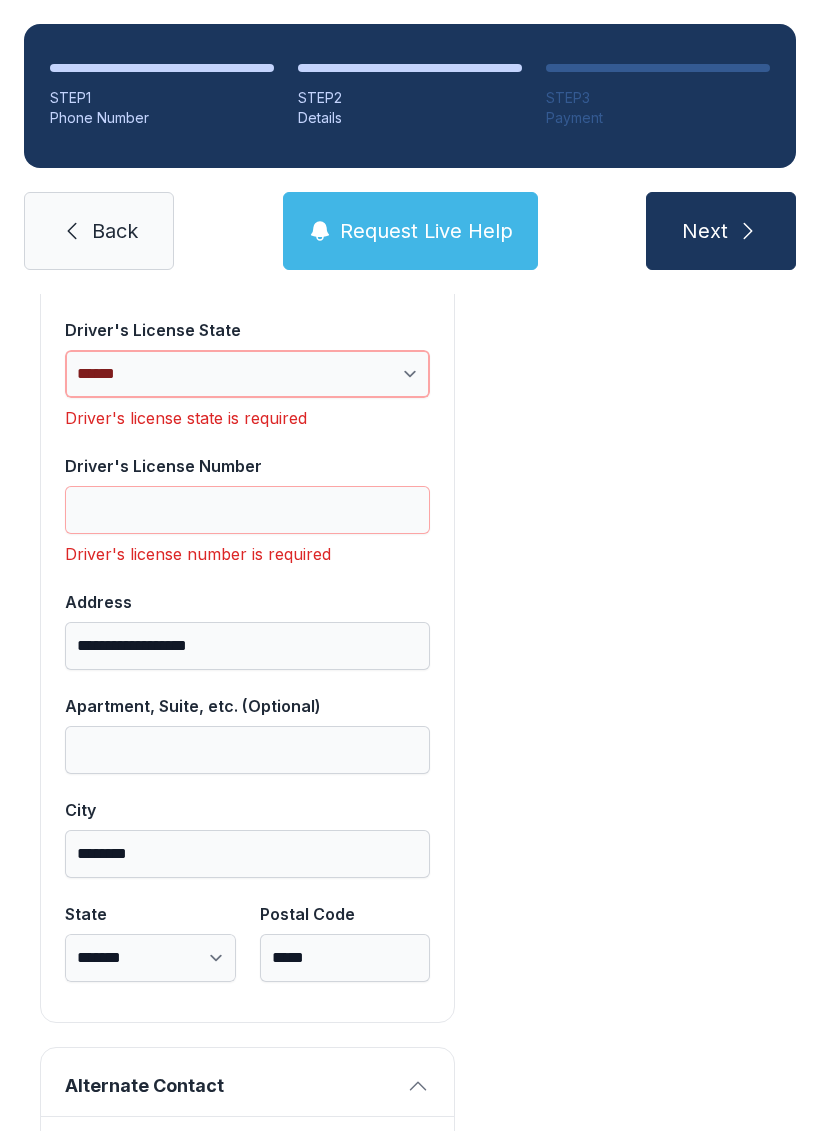 click on "**********" at bounding box center (247, 374) 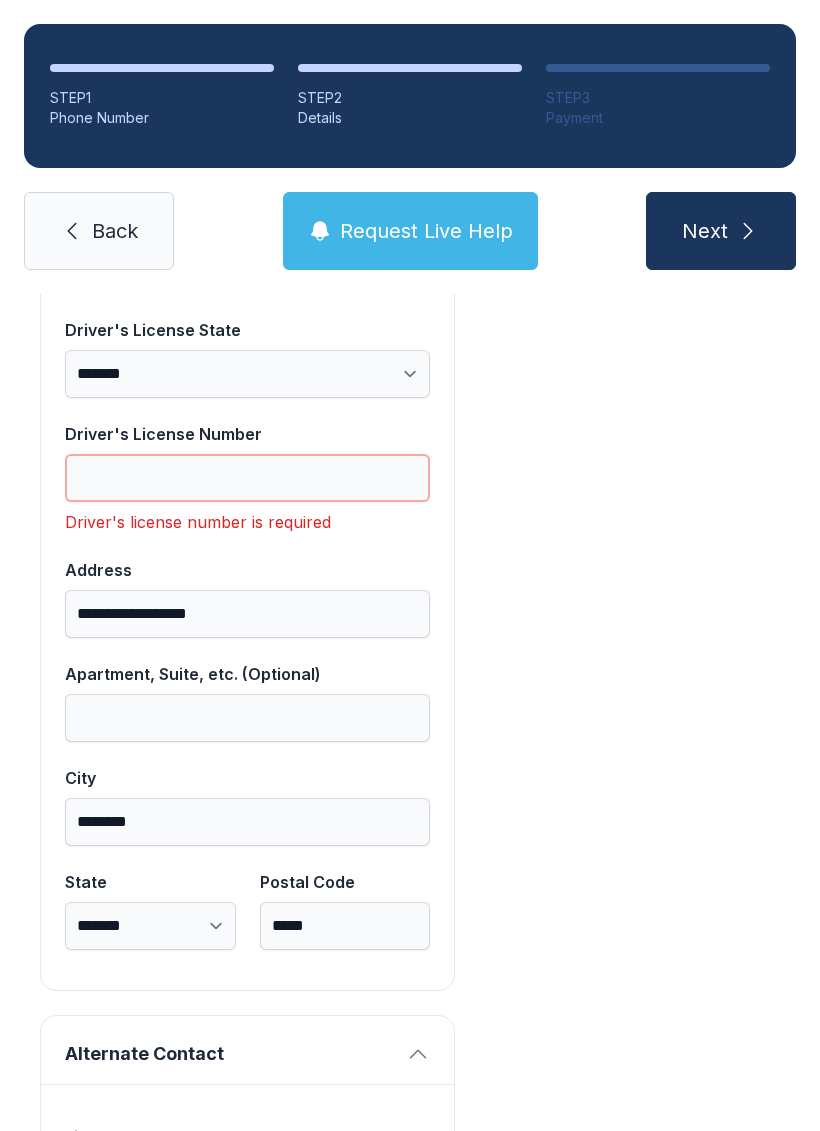 click on "Driver's License Number" at bounding box center [247, 478] 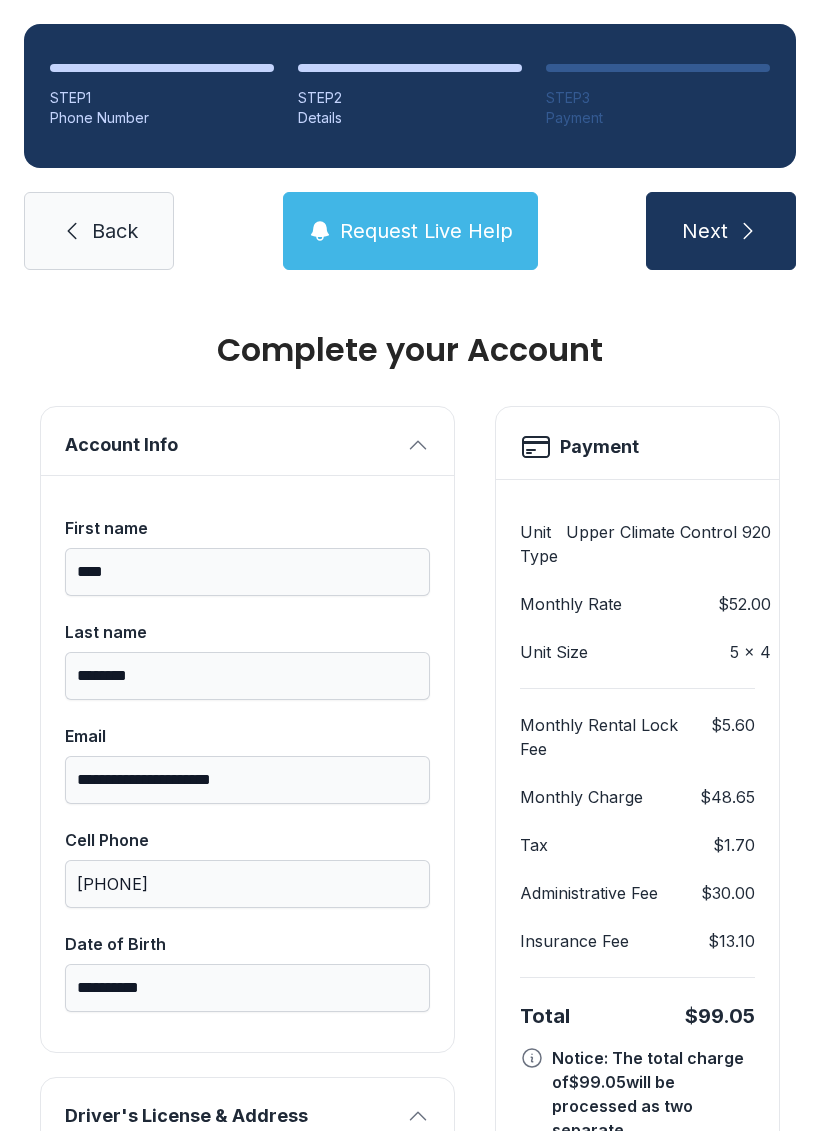 scroll, scrollTop: 0, scrollLeft: 0, axis: both 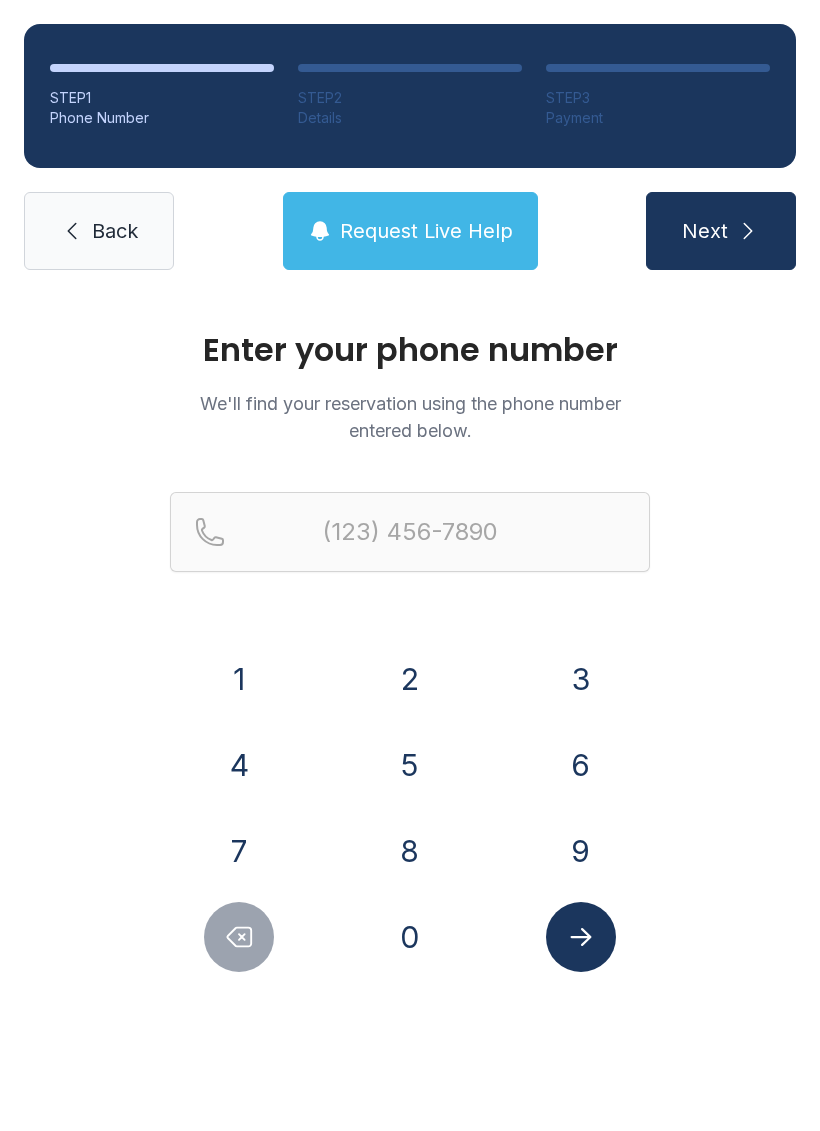 click on "Back" at bounding box center [115, 231] 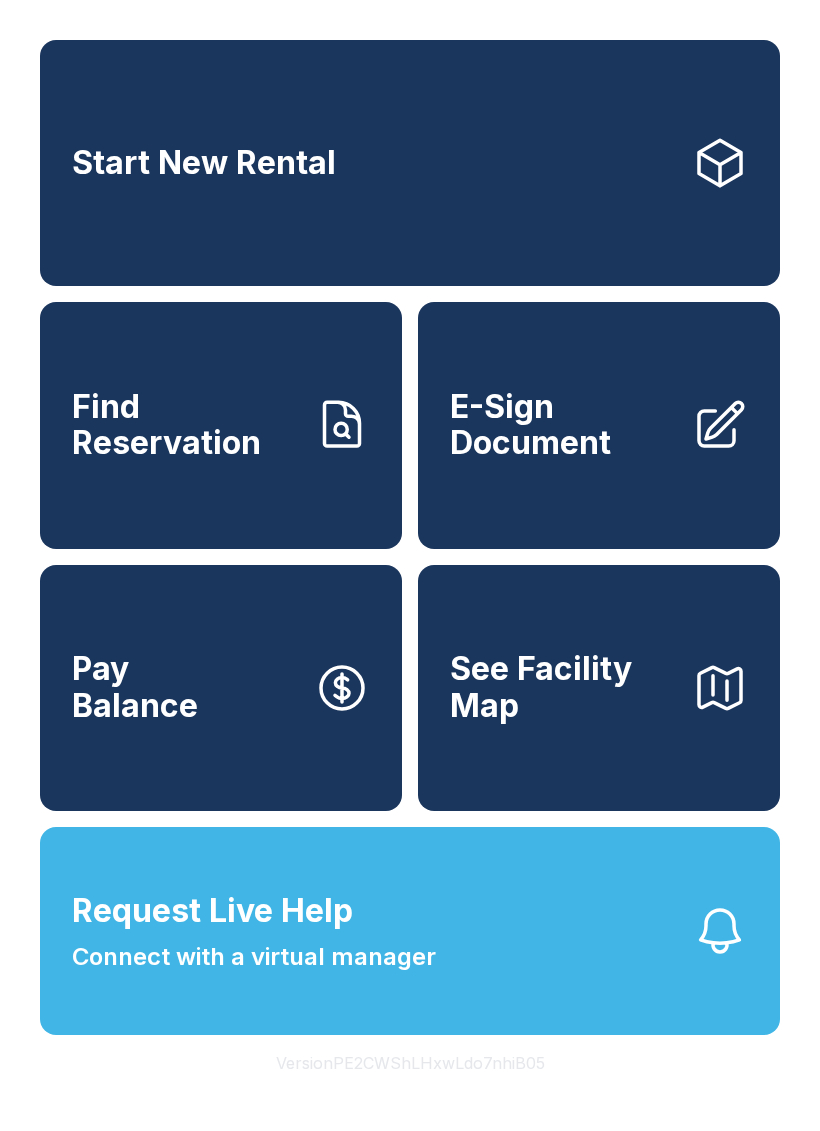 click on "E-Sign Document" at bounding box center [563, 425] 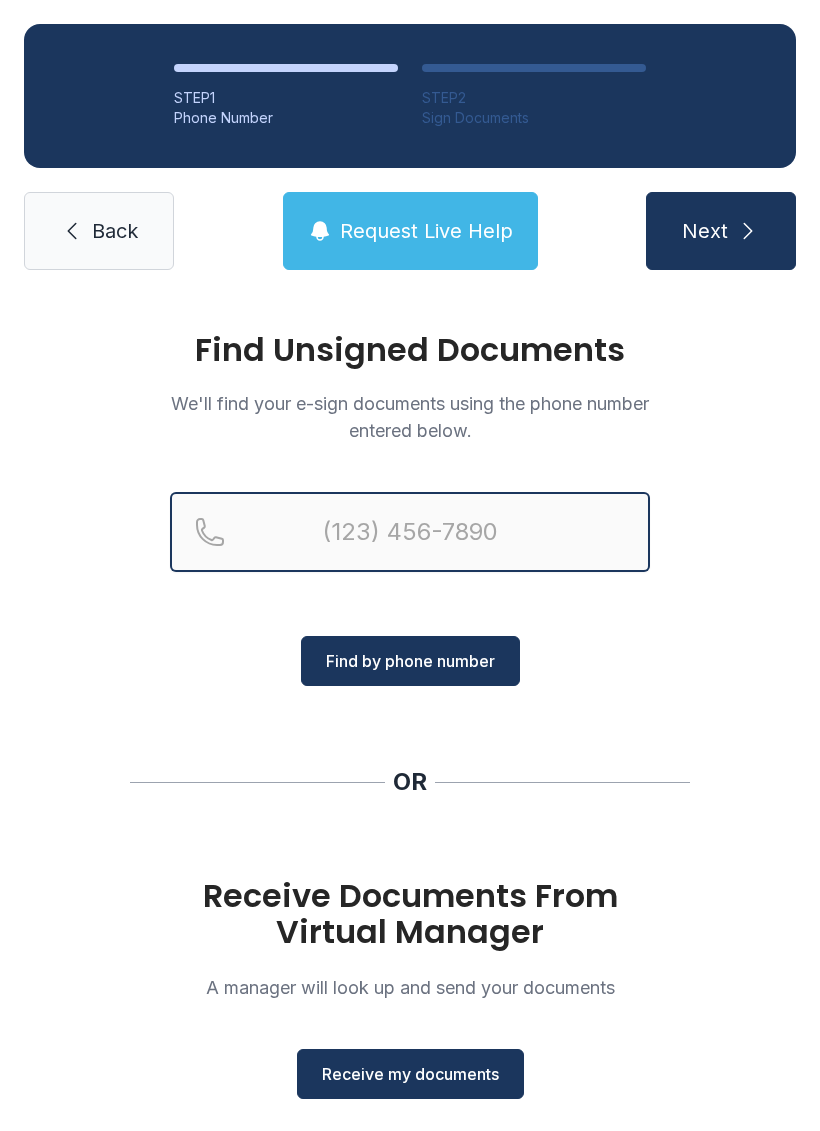click at bounding box center [410, 532] 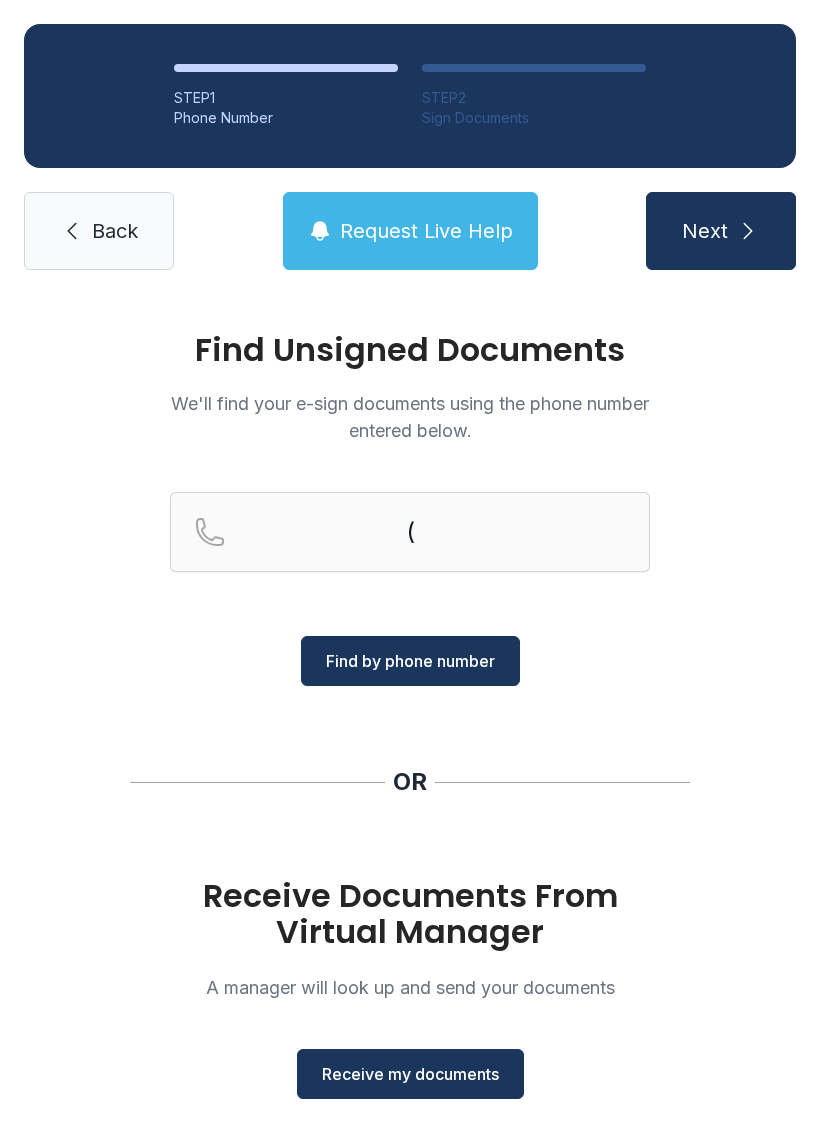 click on "Find Unsigned Documents We'll find your e-sign documents using the phone number entered below. ( Find by phone number OR Receive Documents From Virtual Manager A manager will look up and send your documents Receive my documents" at bounding box center [410, 736] 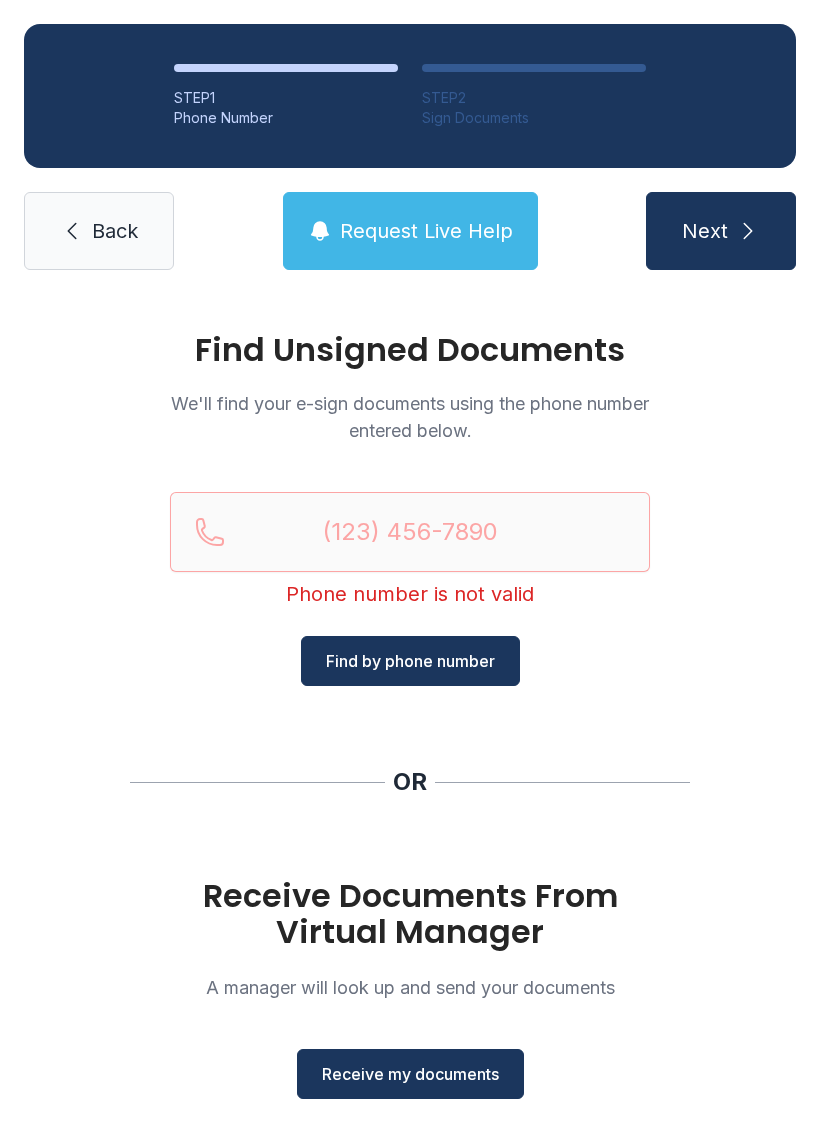 click on "Receive my documents" at bounding box center [410, 1074] 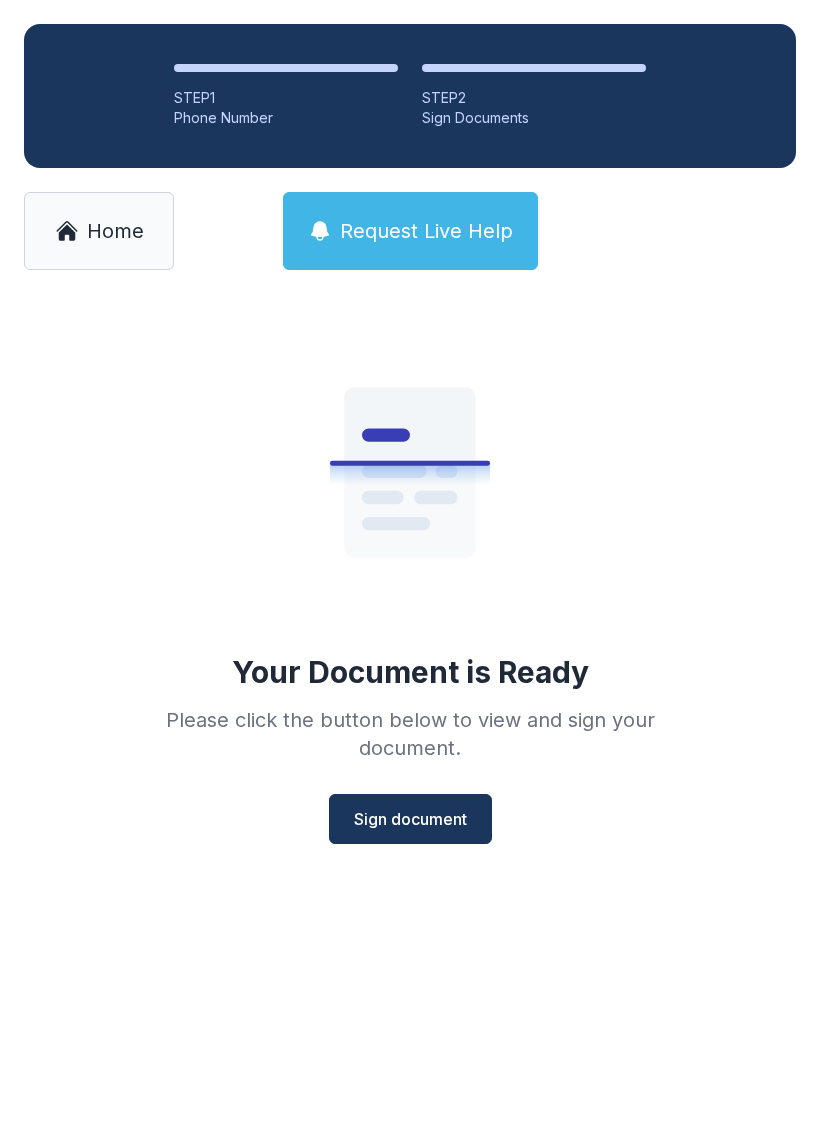 click on "Sign document" at bounding box center [410, 819] 